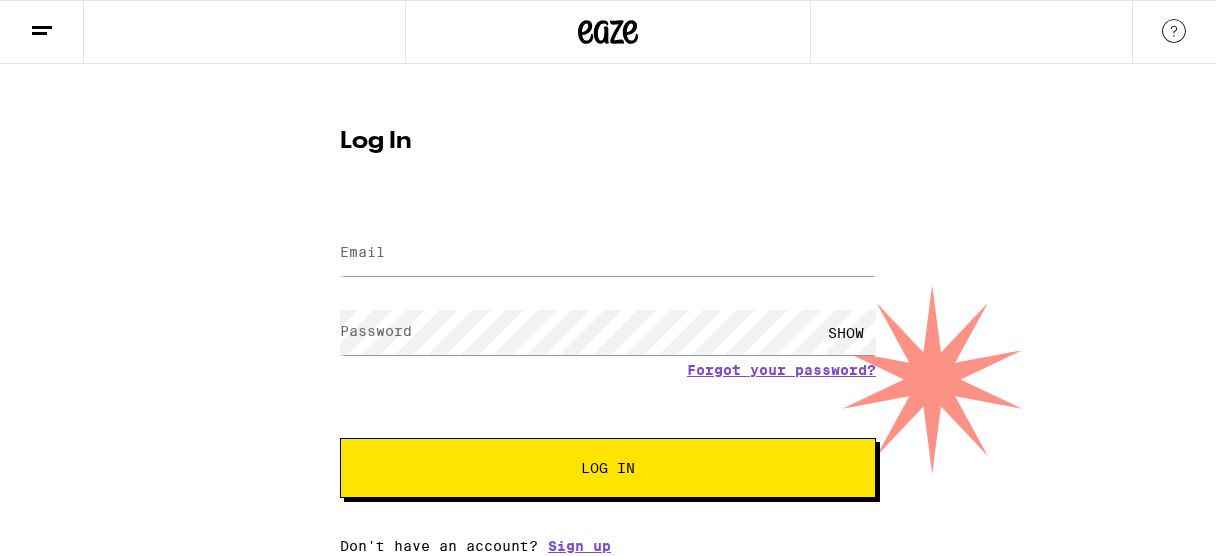 scroll, scrollTop: 0, scrollLeft: 0, axis: both 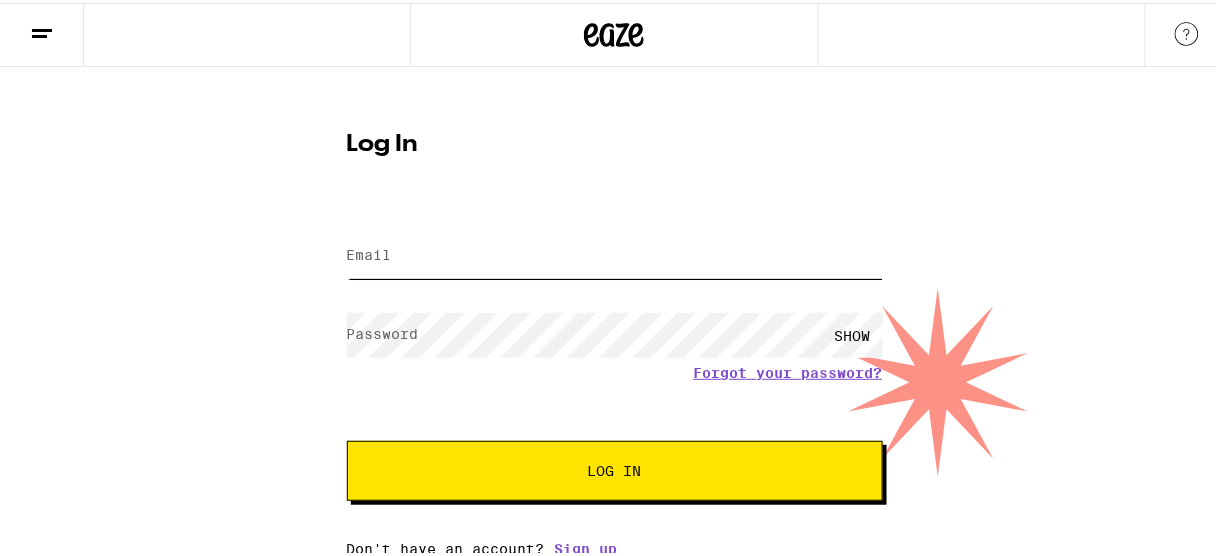 type on "[EMAIL]" 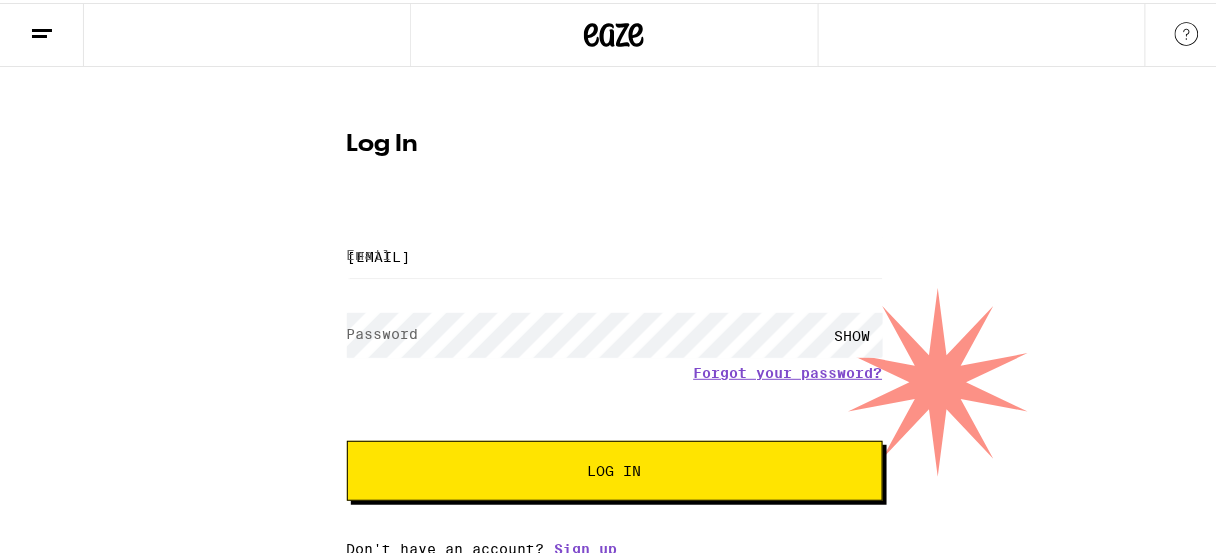 click on "Log In" at bounding box center [615, 468] 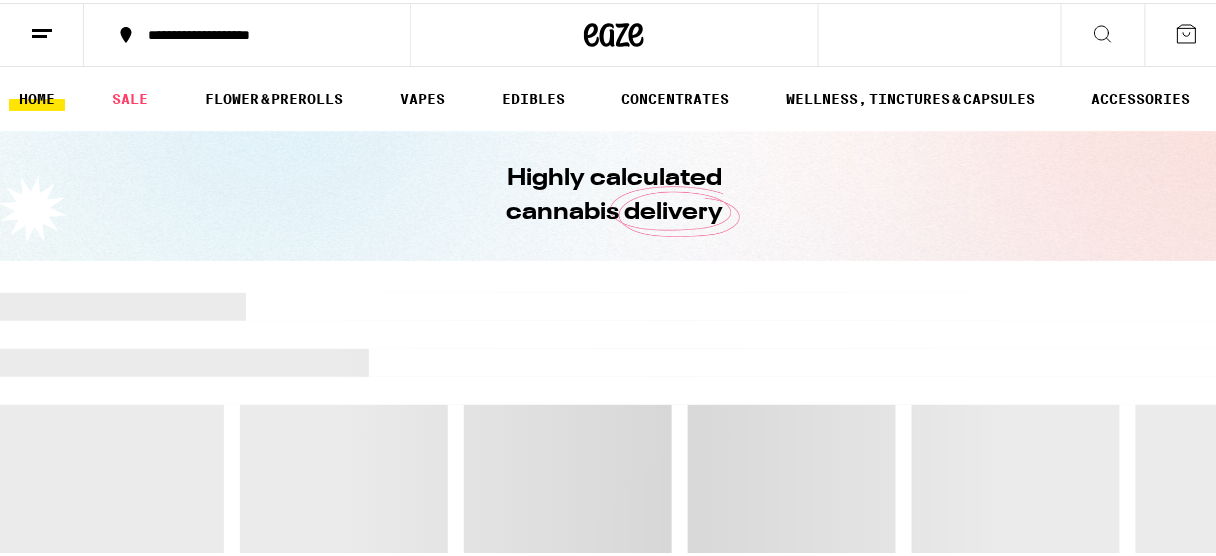scroll, scrollTop: 0, scrollLeft: 0, axis: both 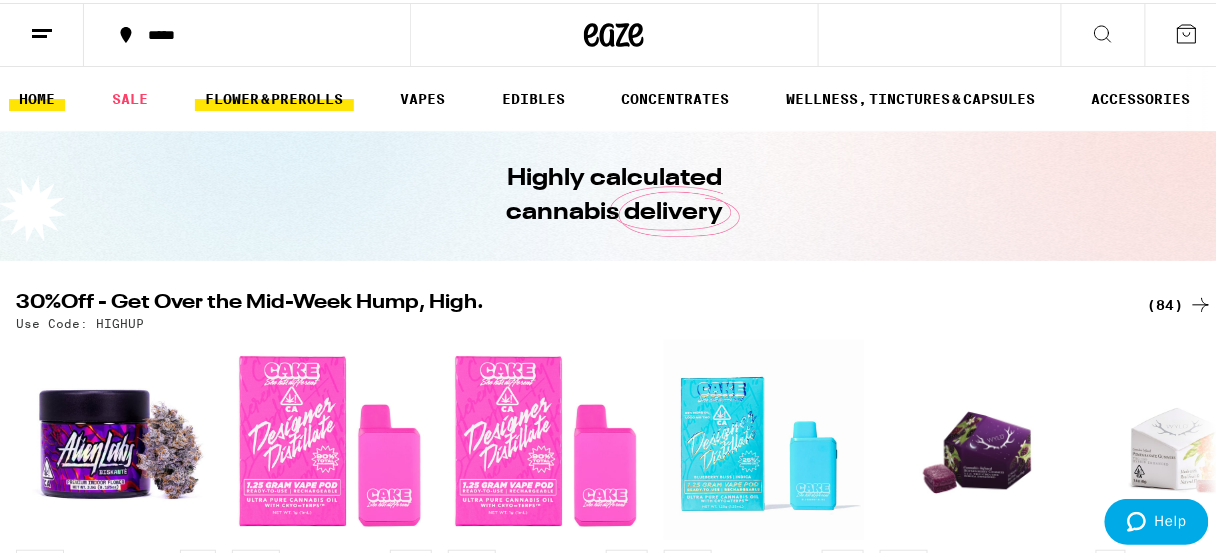 click on "FLOWER & PREROLLS" at bounding box center [274, 96] 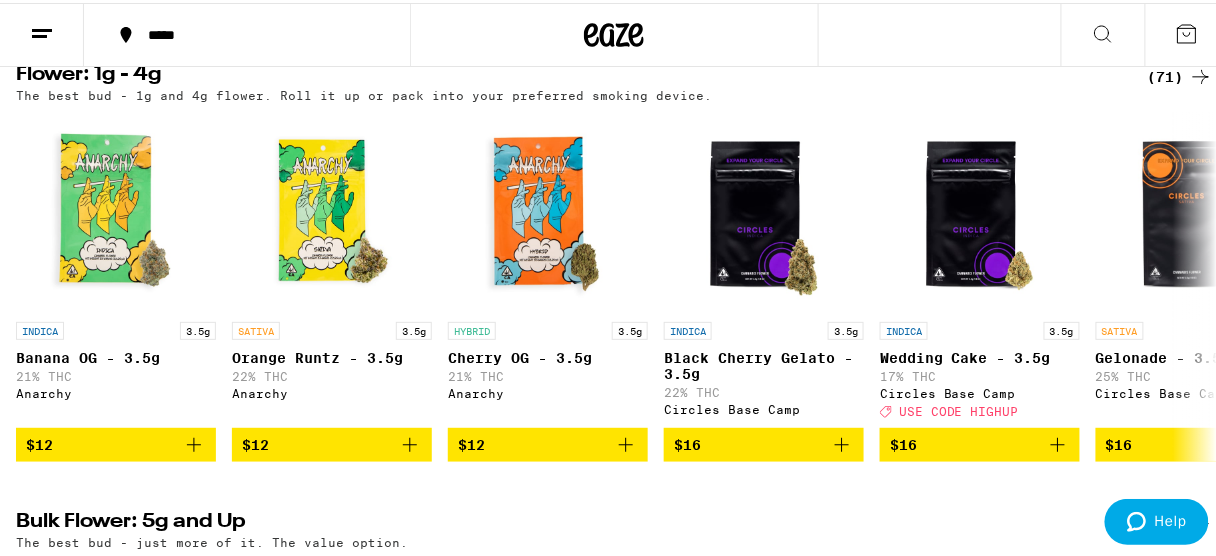 scroll, scrollTop: 165, scrollLeft: 0, axis: vertical 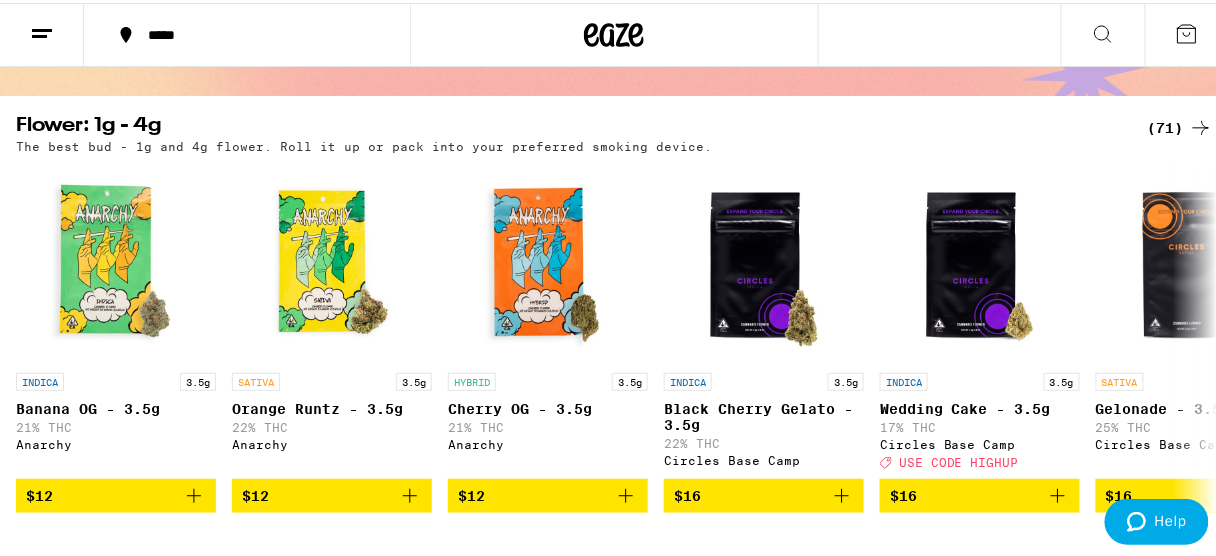click on "(71)" at bounding box center [1180, 125] 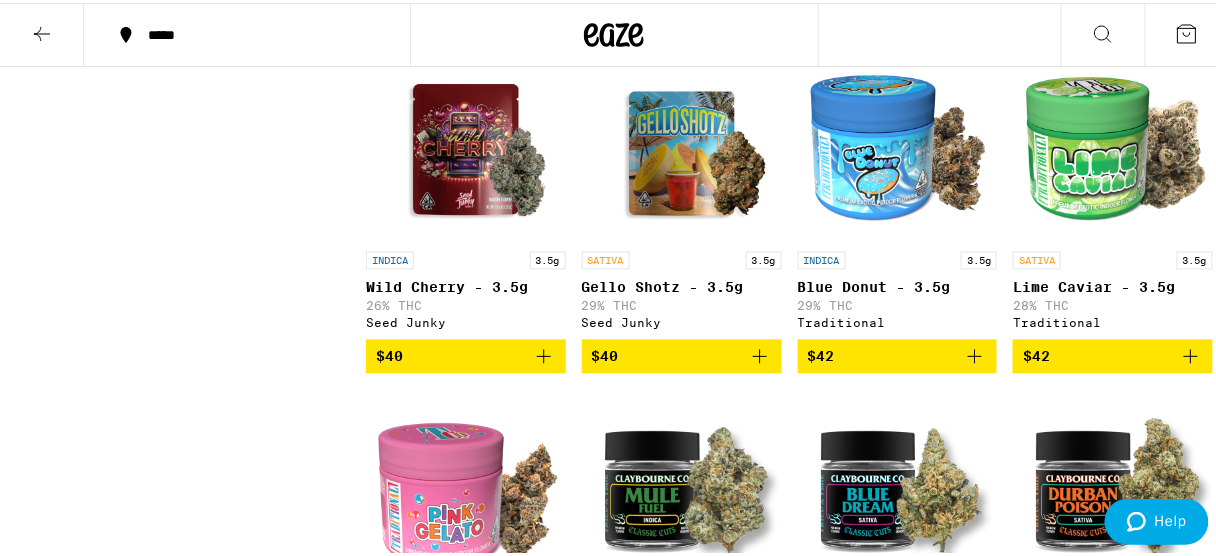 scroll, scrollTop: 0, scrollLeft: 0, axis: both 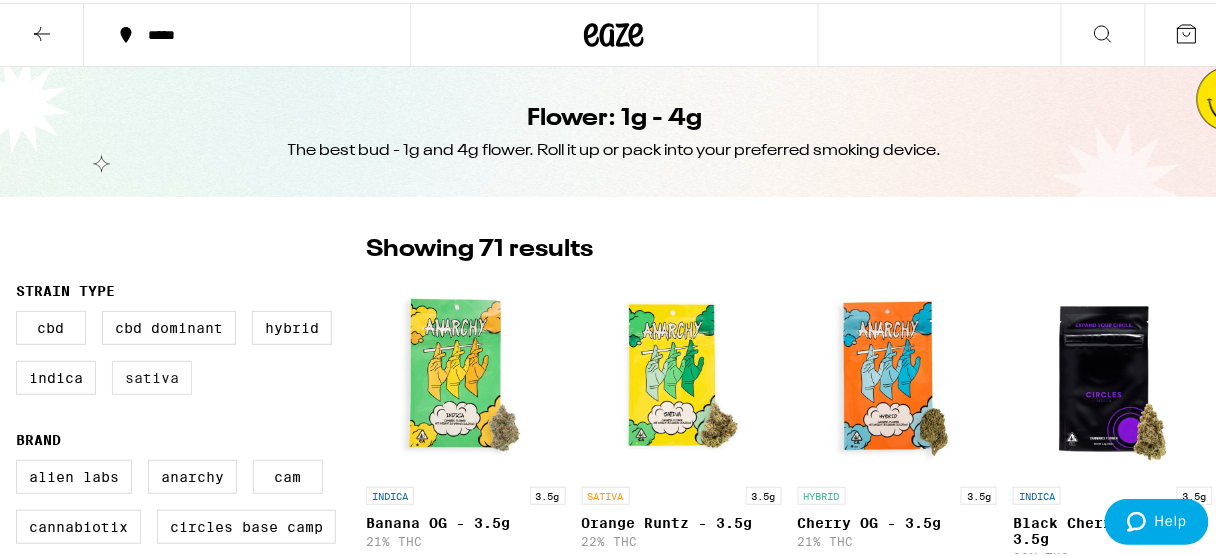 click on "Sativa" at bounding box center (152, 375) 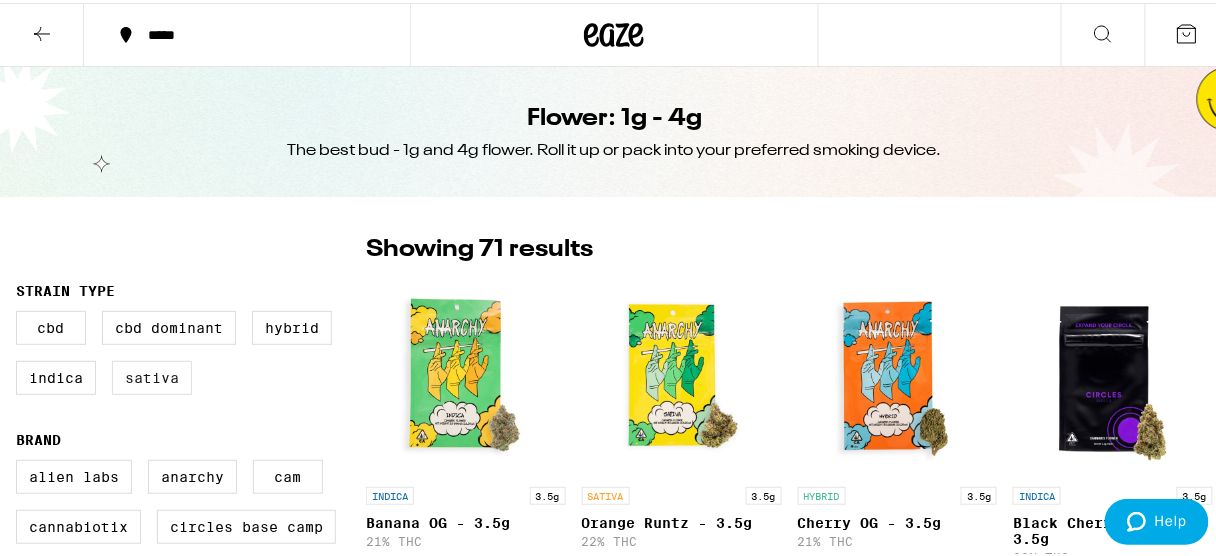 checkbox on "true" 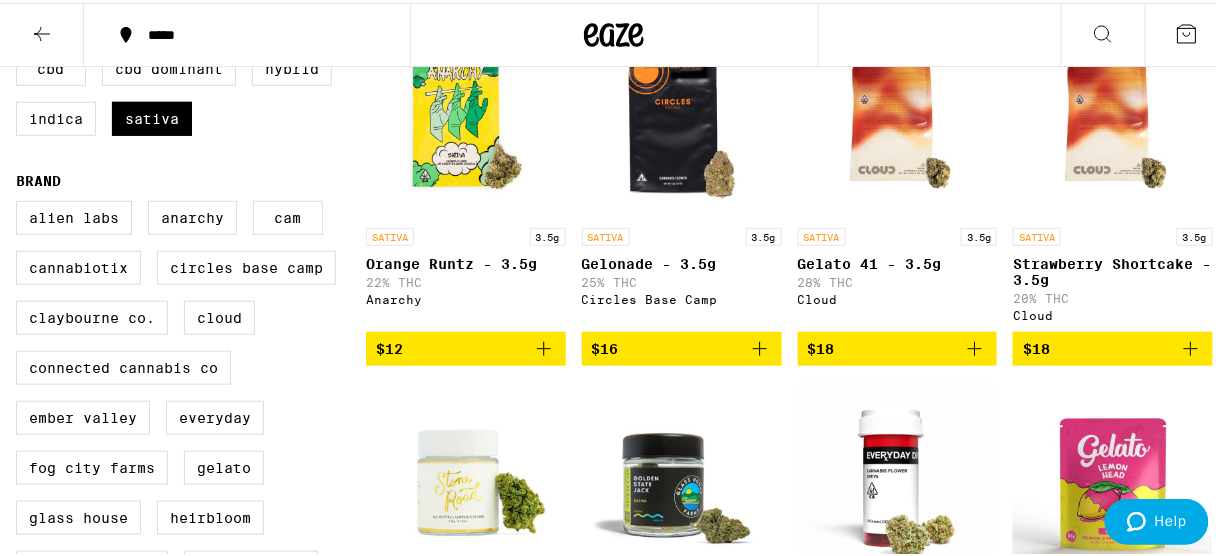scroll, scrollTop: 0, scrollLeft: 0, axis: both 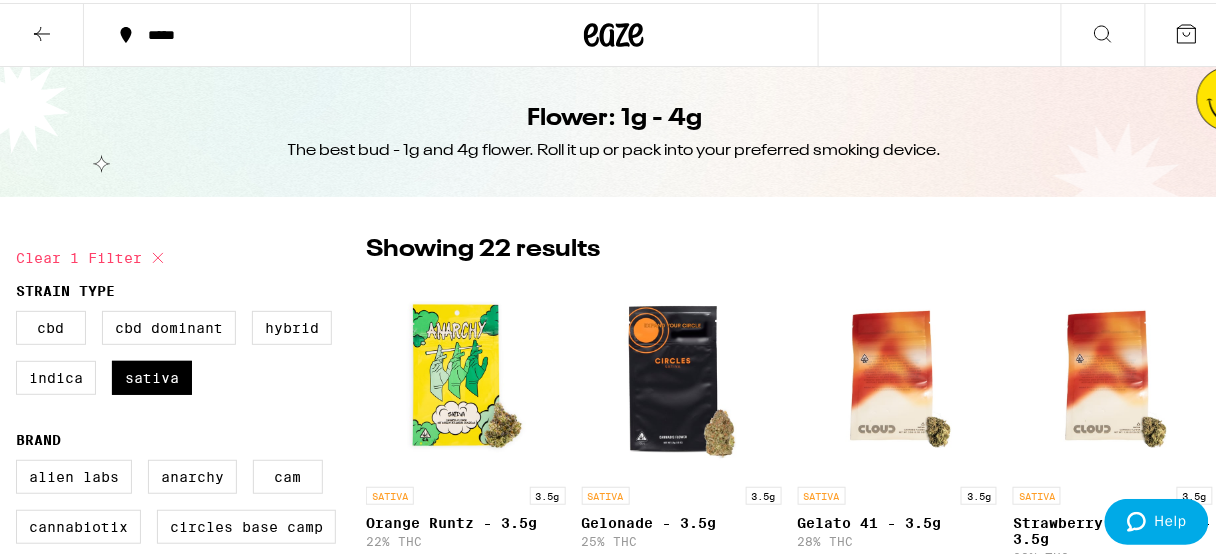 click 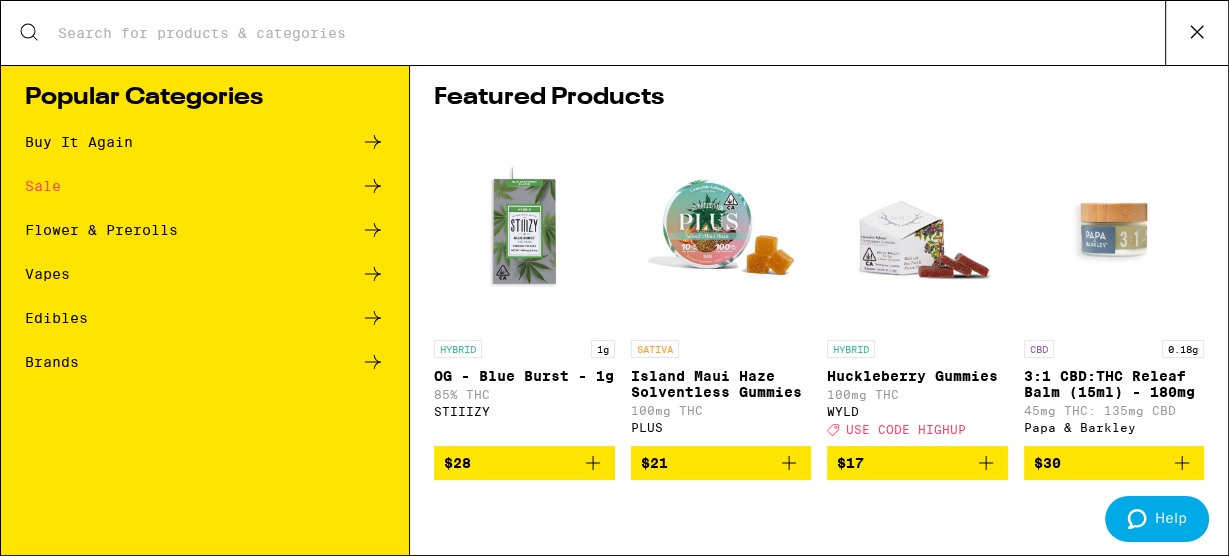 click on "Flower & Prerolls" at bounding box center [101, 230] 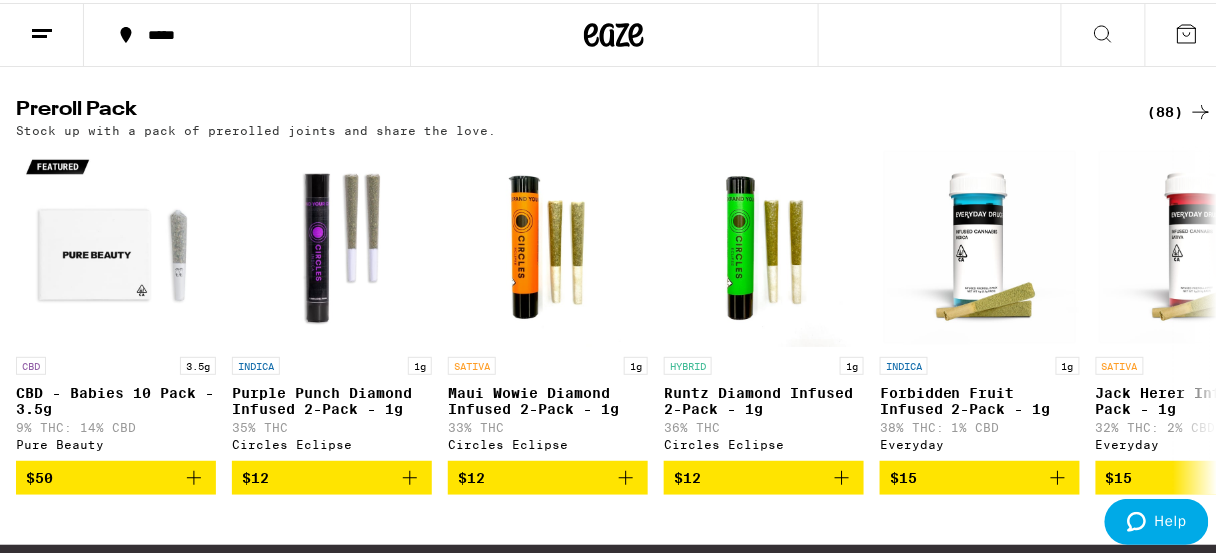 scroll, scrollTop: 1543, scrollLeft: 0, axis: vertical 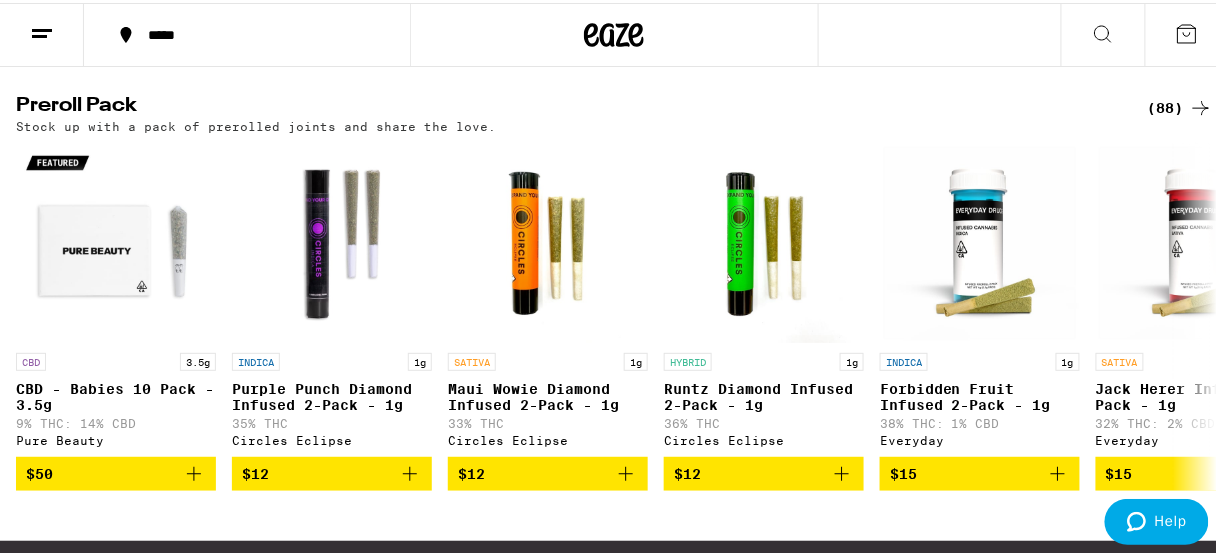 click on "(88)" at bounding box center [1180, 105] 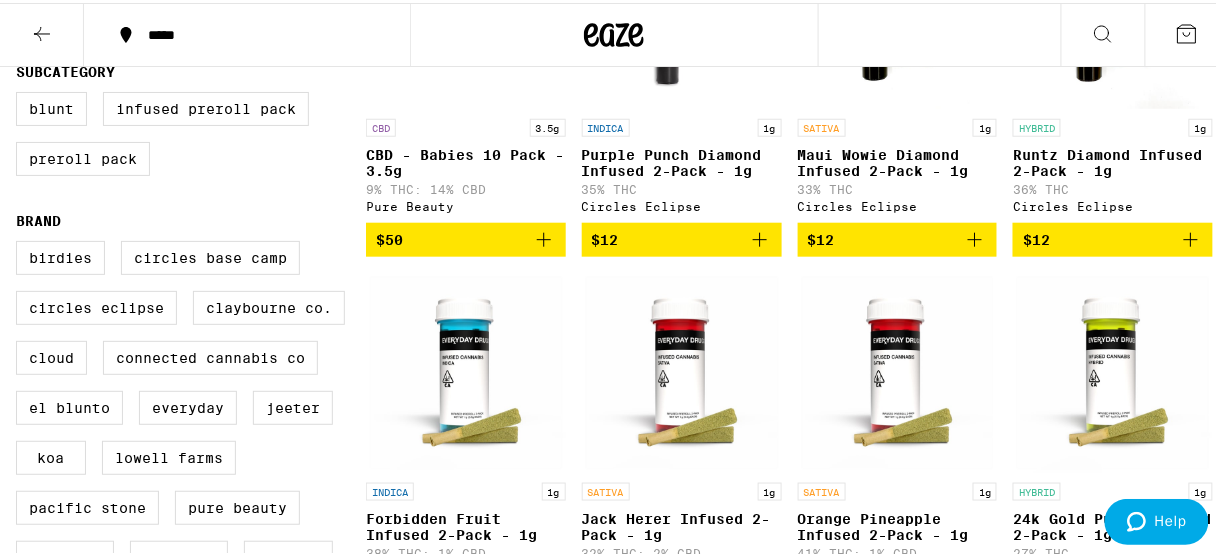 scroll, scrollTop: 480, scrollLeft: 0, axis: vertical 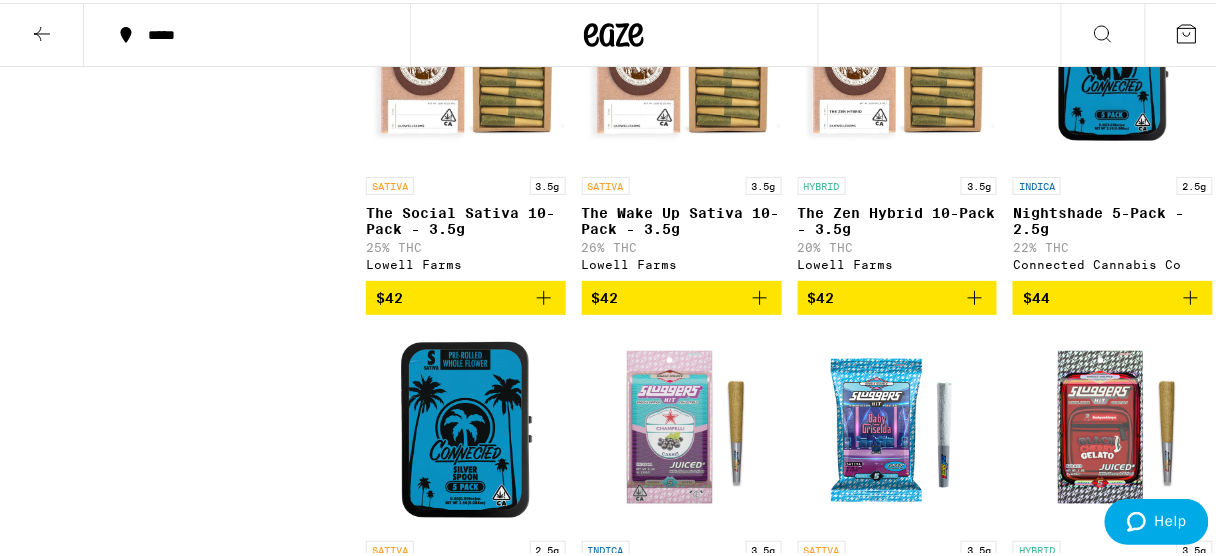 click 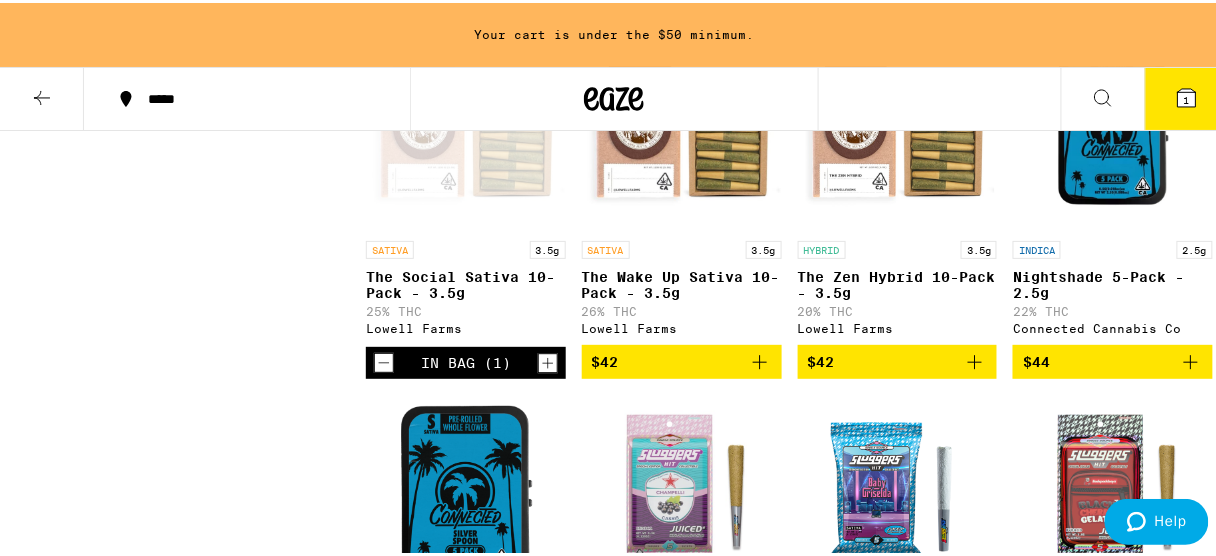 scroll, scrollTop: 6963, scrollLeft: 0, axis: vertical 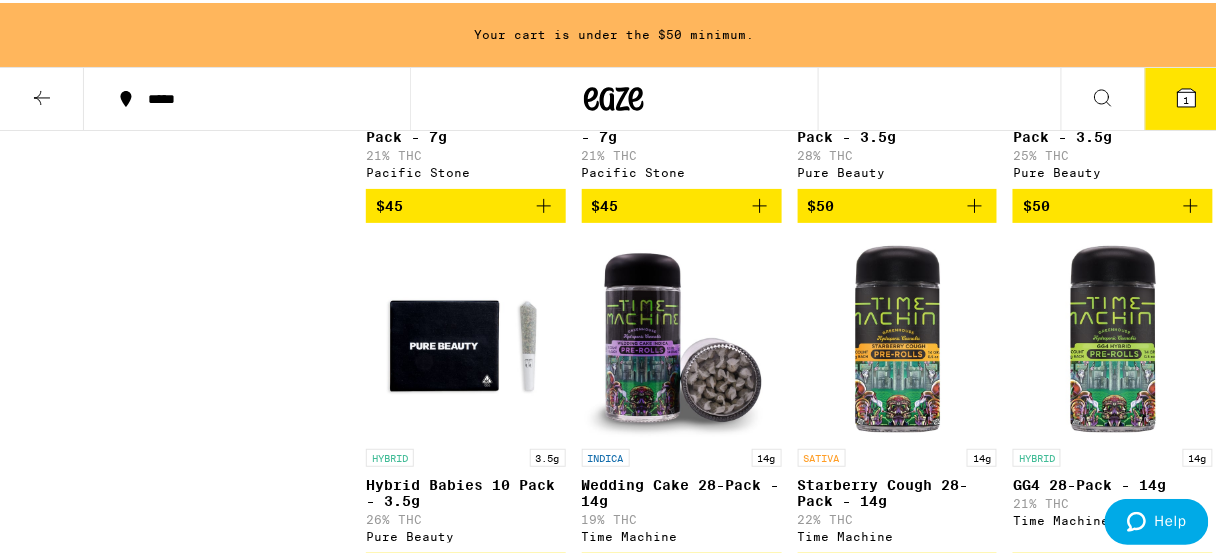 click 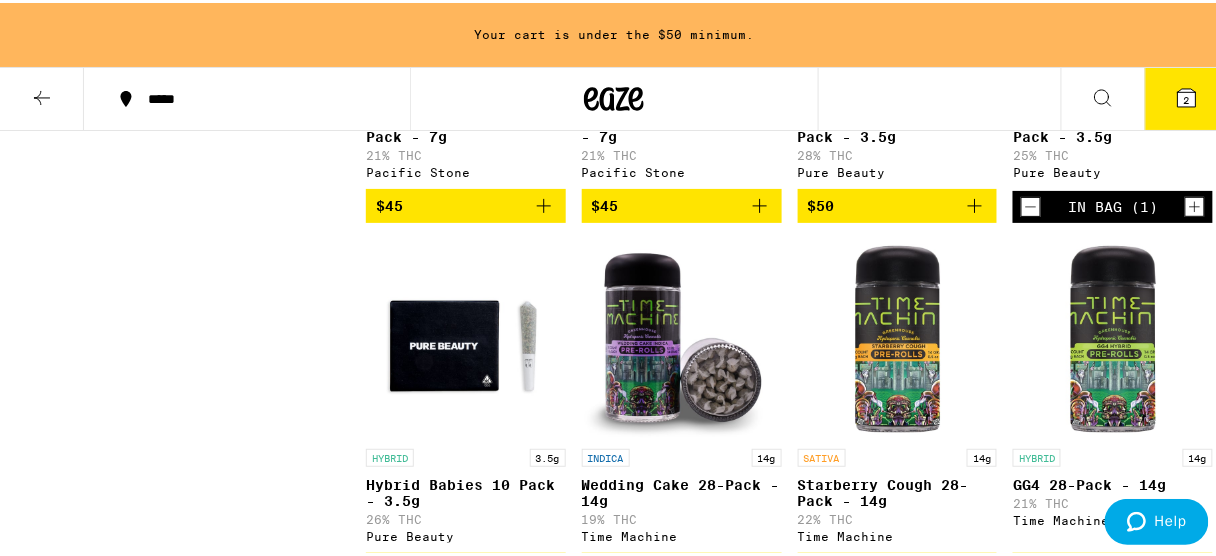 scroll, scrollTop: 7719, scrollLeft: 0, axis: vertical 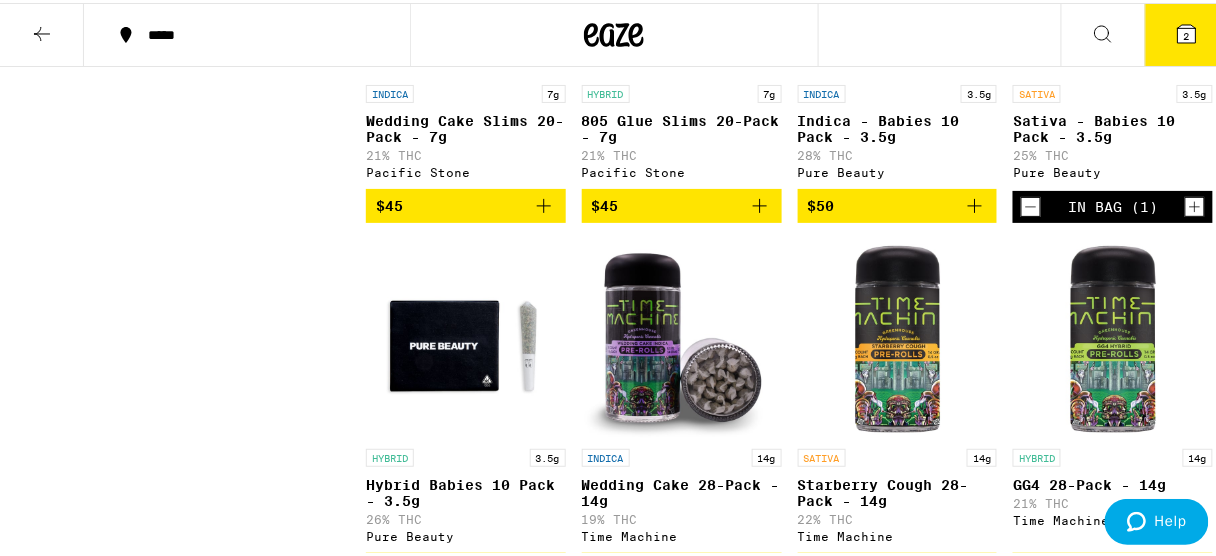 click 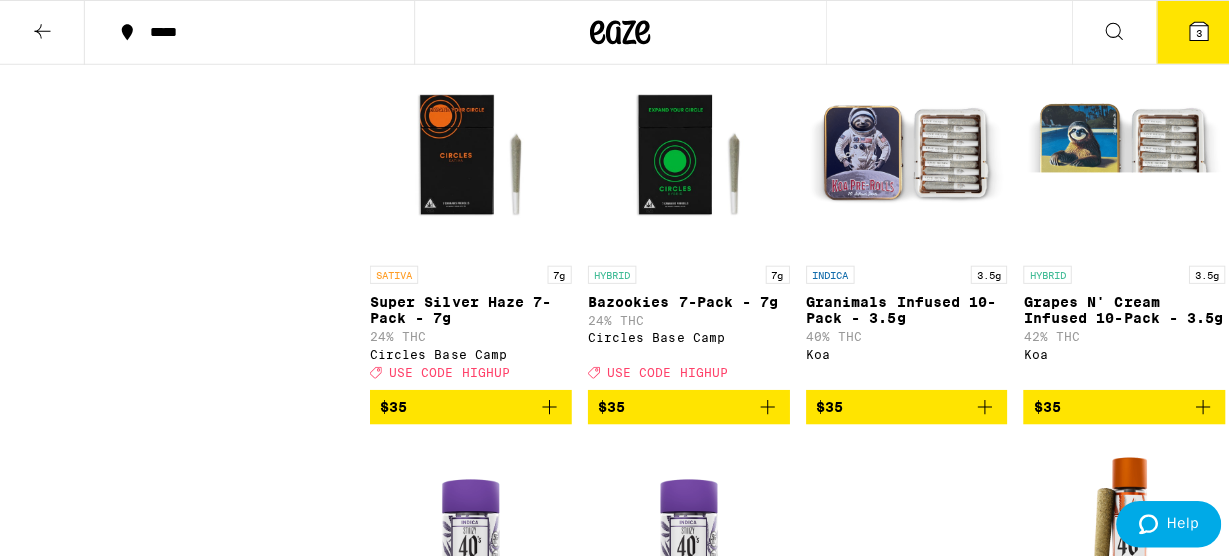 scroll, scrollTop: 3162, scrollLeft: 0, axis: vertical 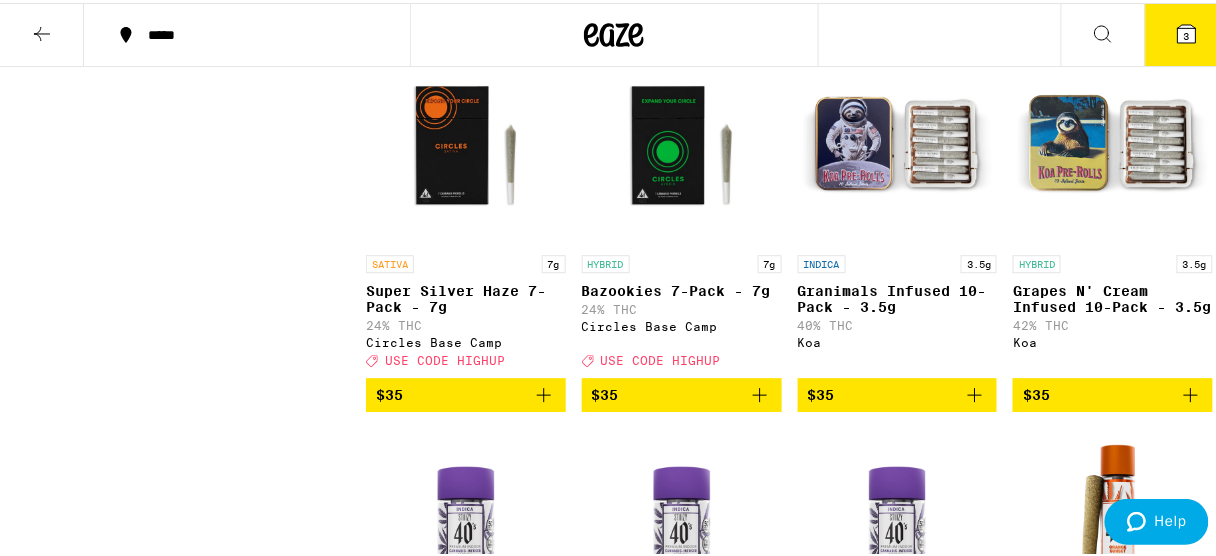 click 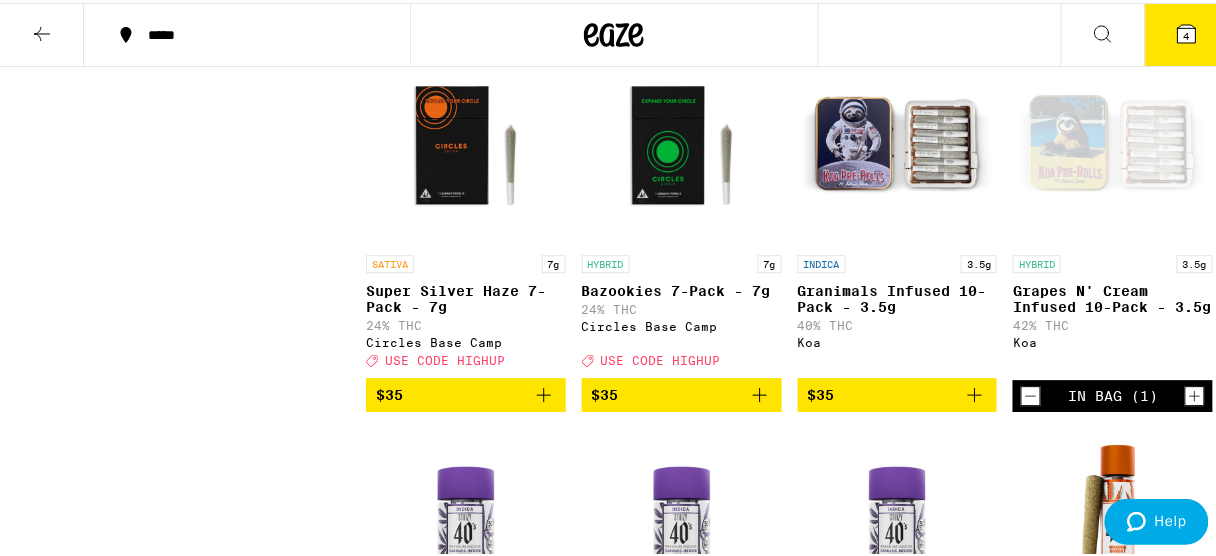 click 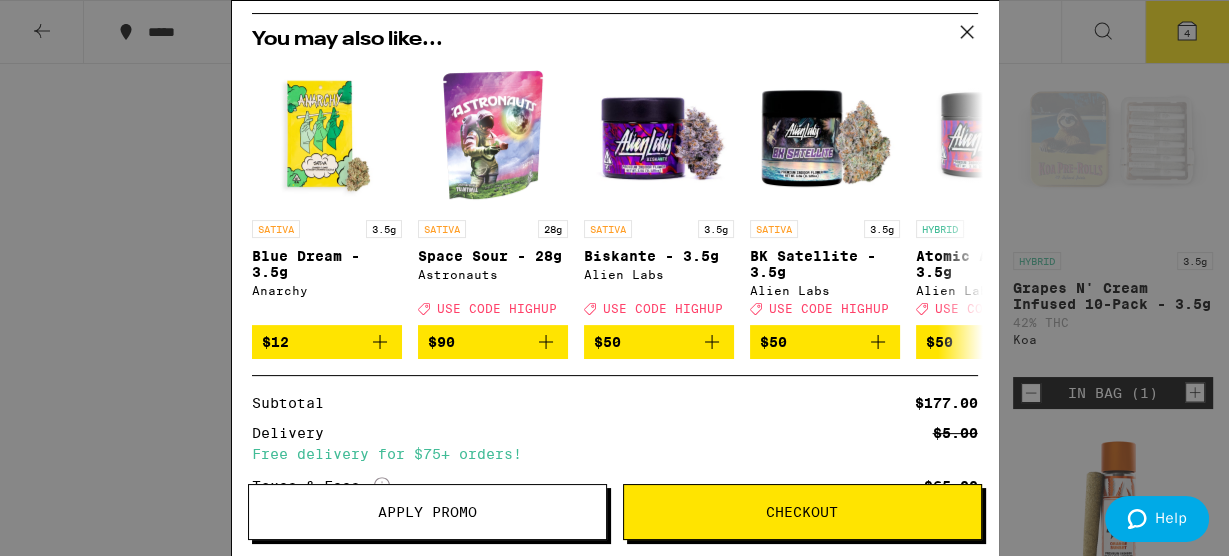 scroll, scrollTop: 0, scrollLeft: 0, axis: both 